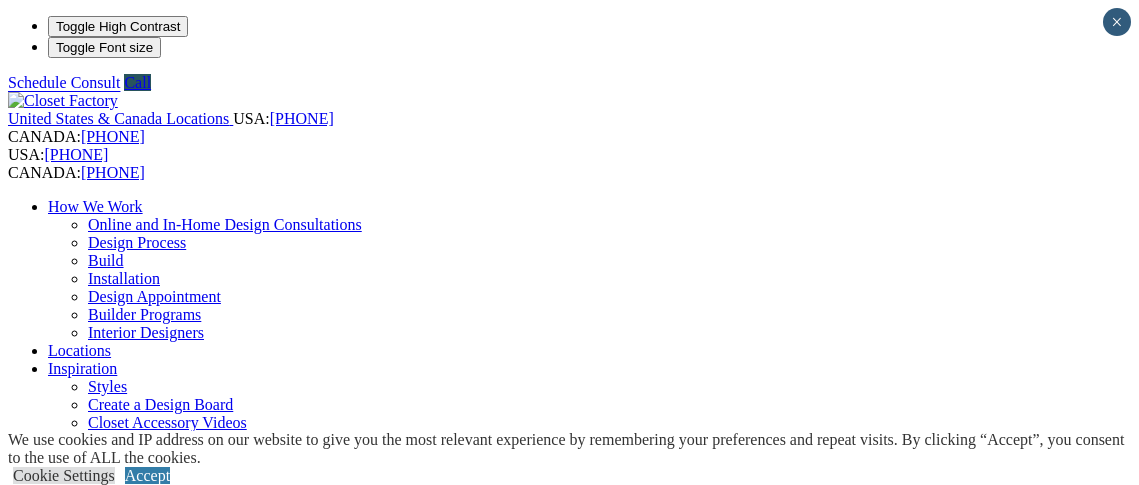 scroll, scrollTop: 0, scrollLeft: 0, axis: both 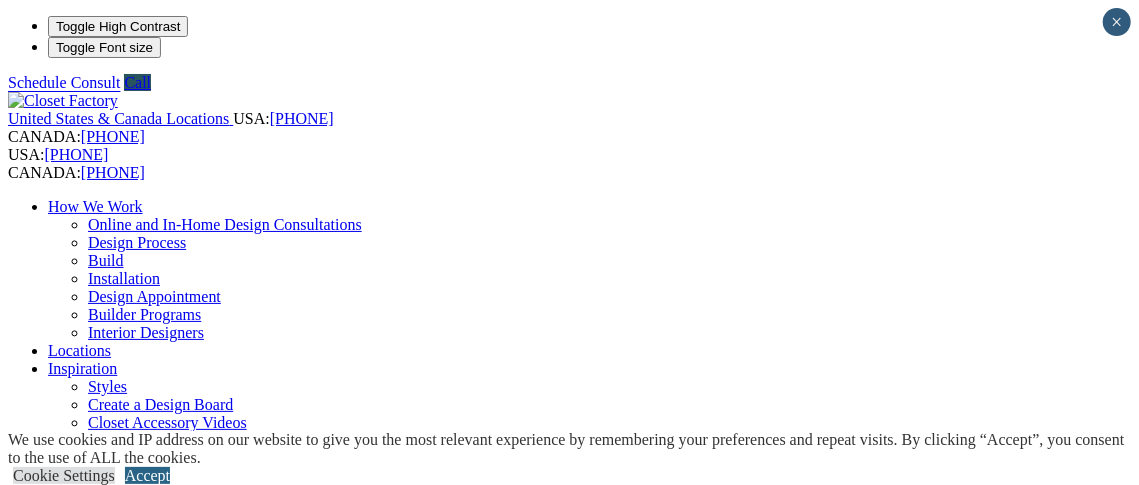 click on "Accept" at bounding box center (147, 475) 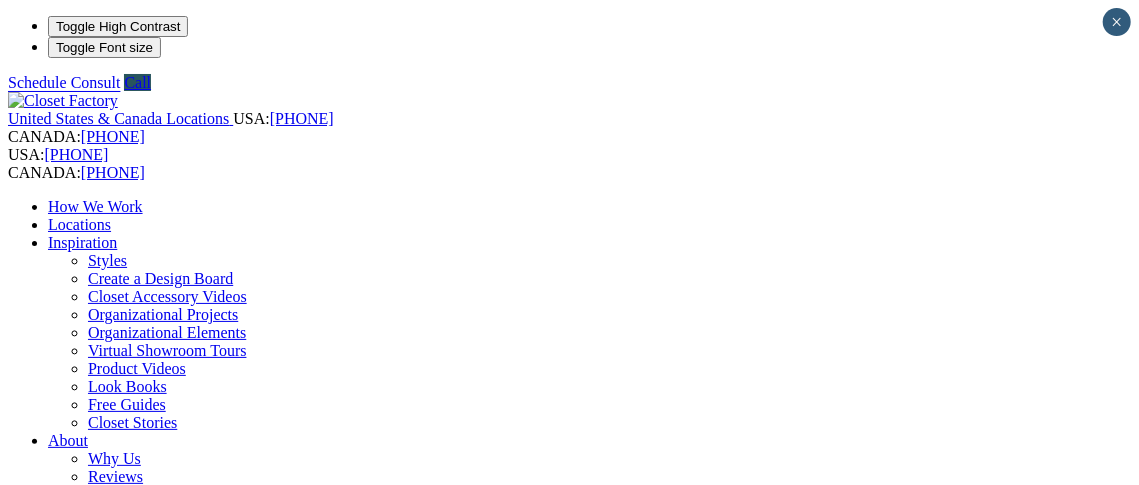 click on "Locations" at bounding box center [79, 224] 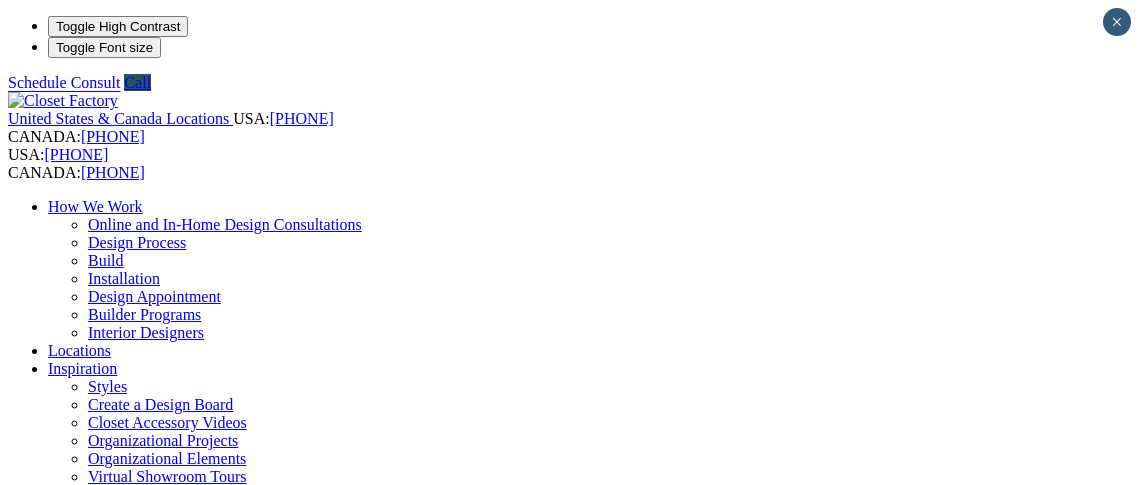 scroll, scrollTop: 0, scrollLeft: 0, axis: both 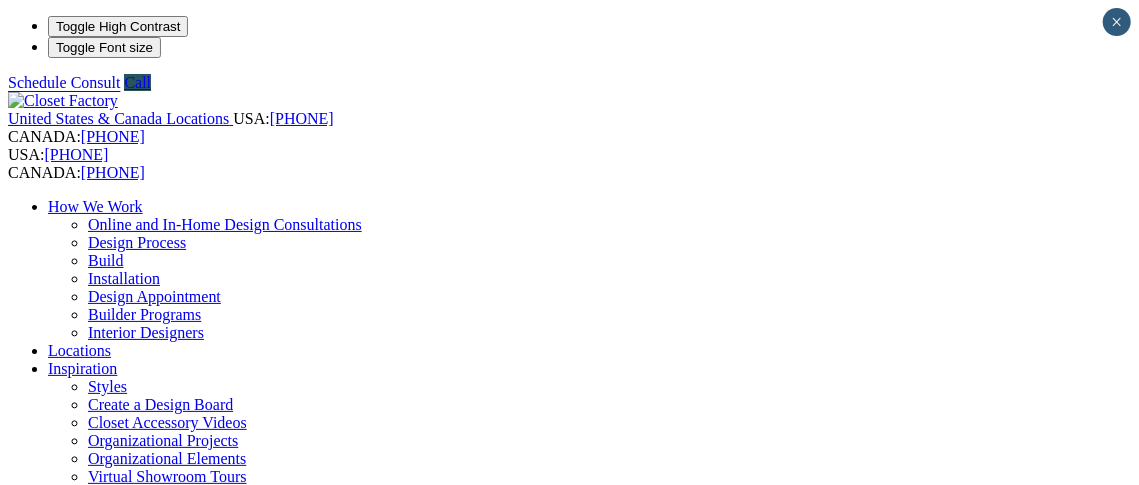 select on "**" 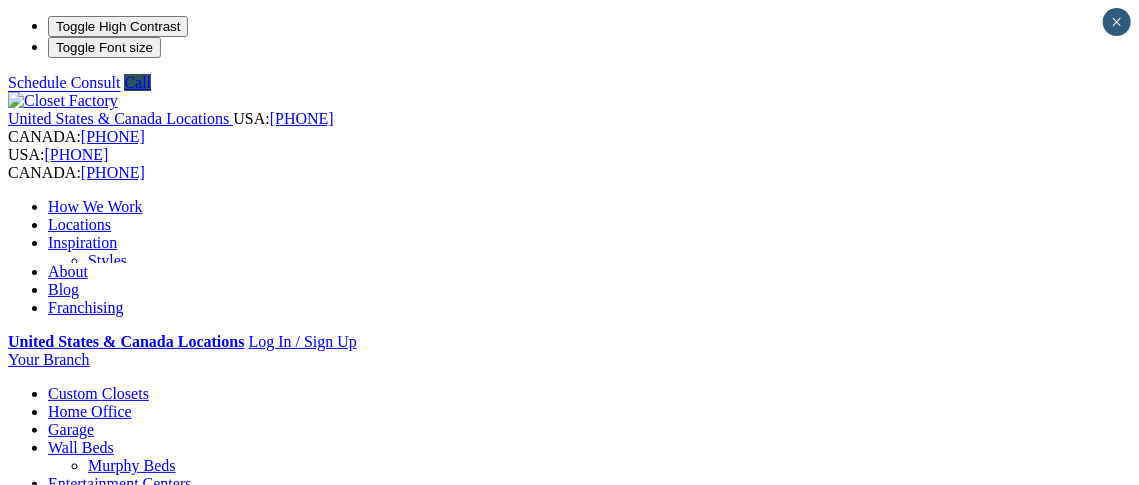 click on "Locations" at bounding box center (79, 224) 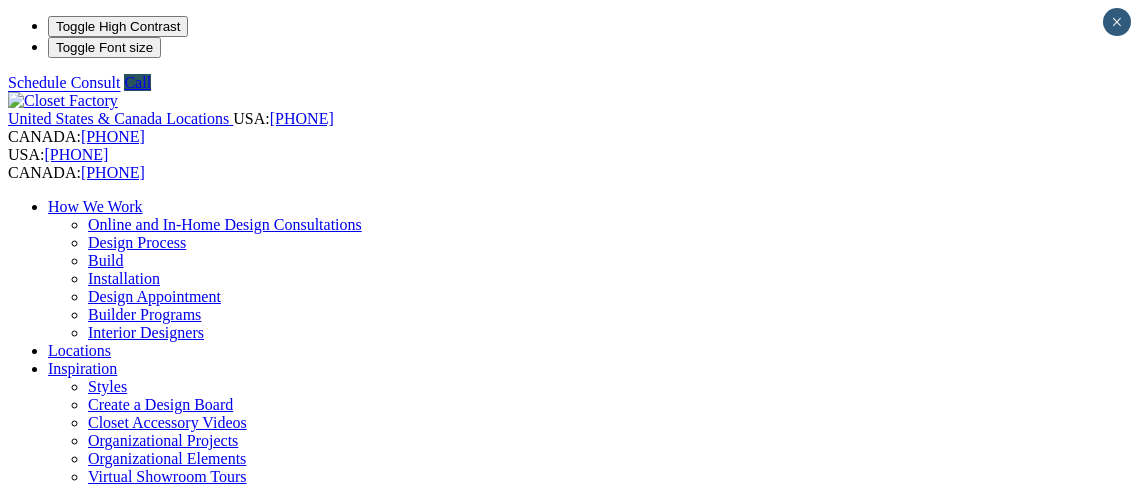 scroll, scrollTop: 0, scrollLeft: 0, axis: both 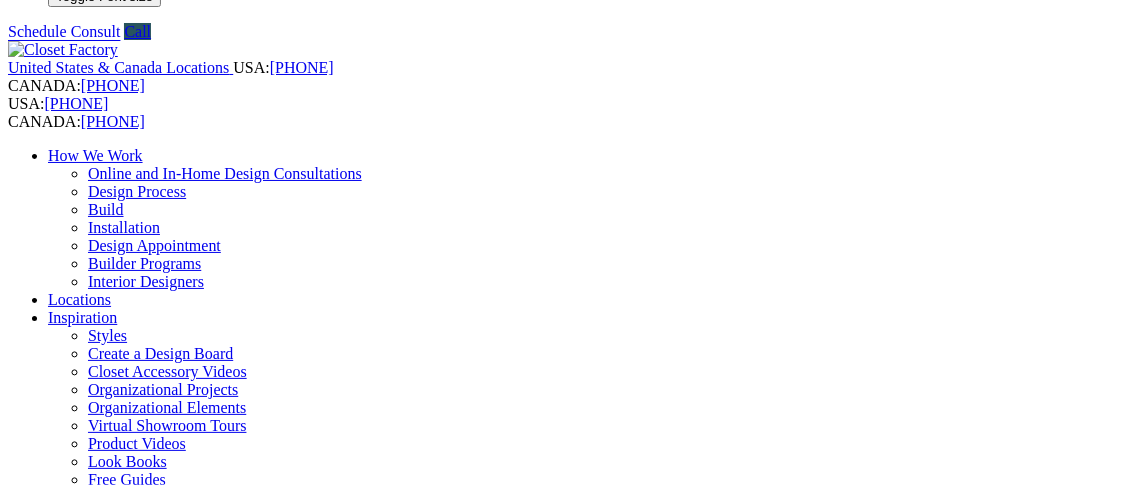 type 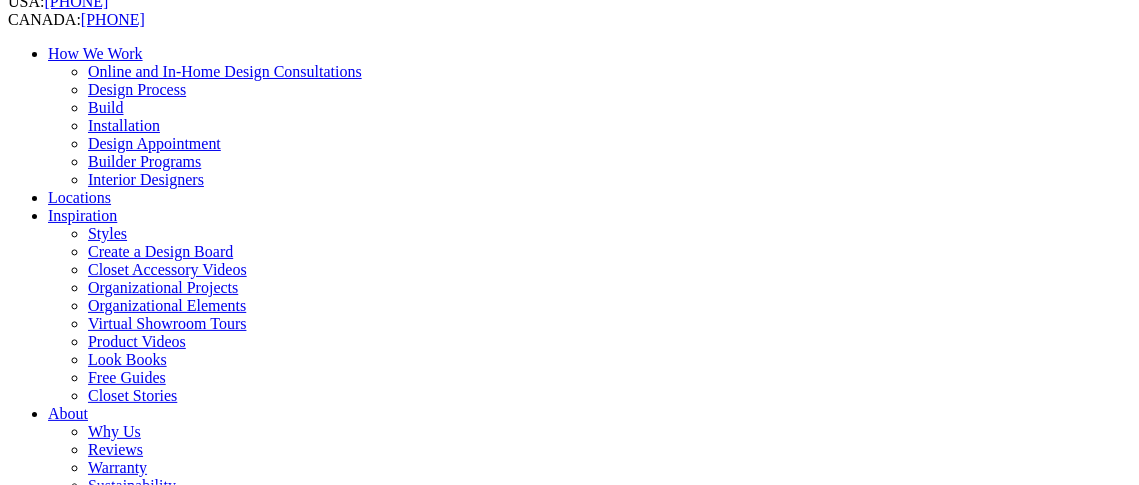select on "**" 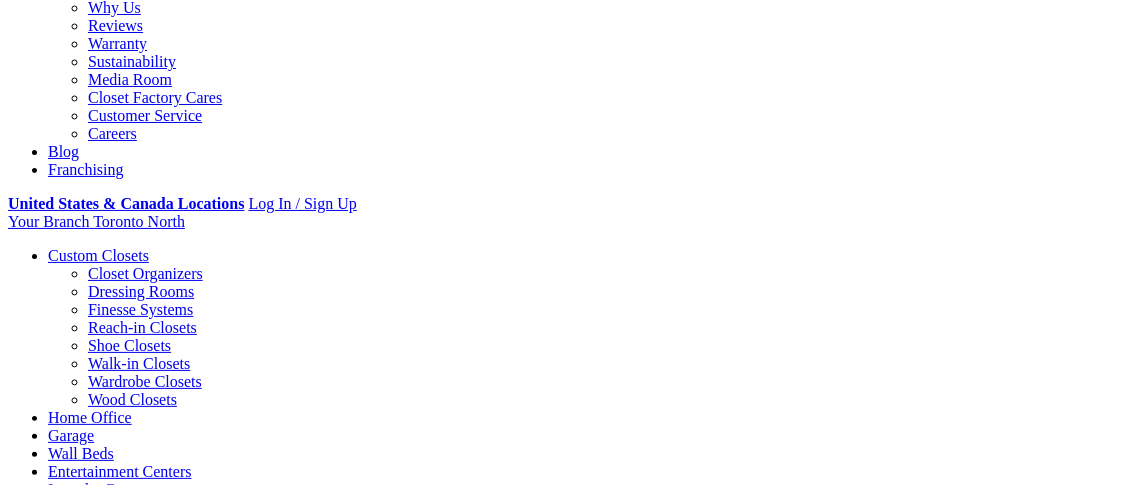 scroll, scrollTop: 1002, scrollLeft: 0, axis: vertical 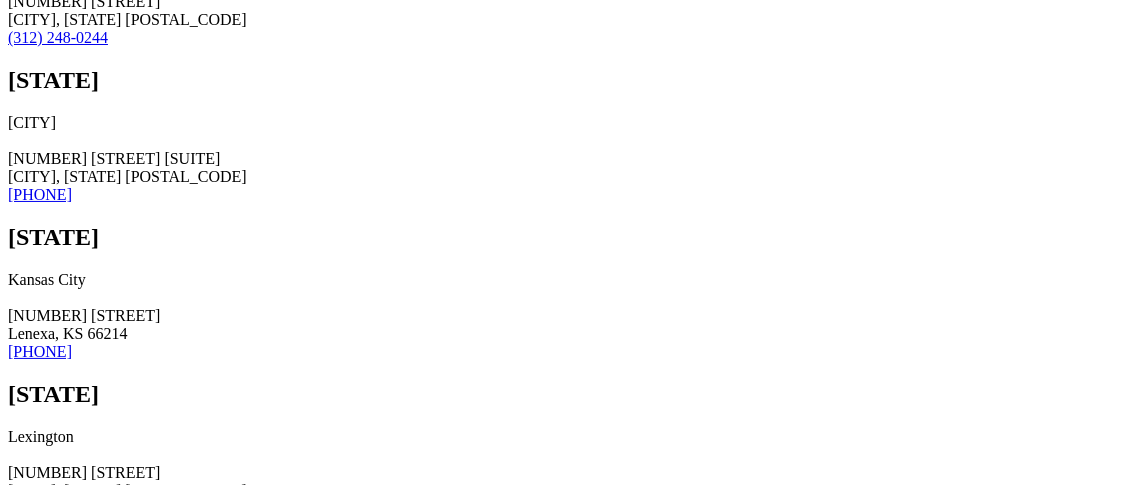 click on "City (Required)" at bounding box center [79, -3745] 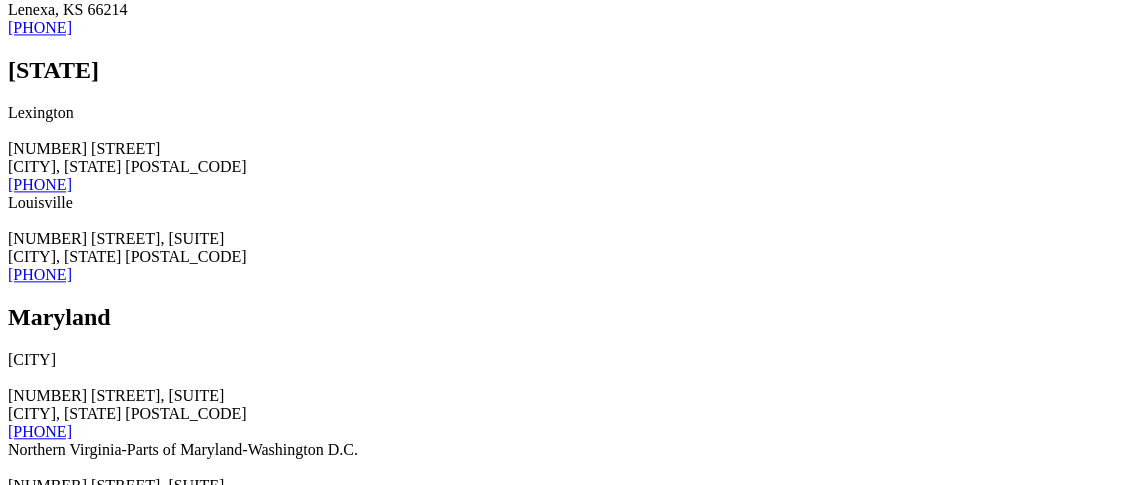 click on "Locations" at bounding box center (79, -4898) 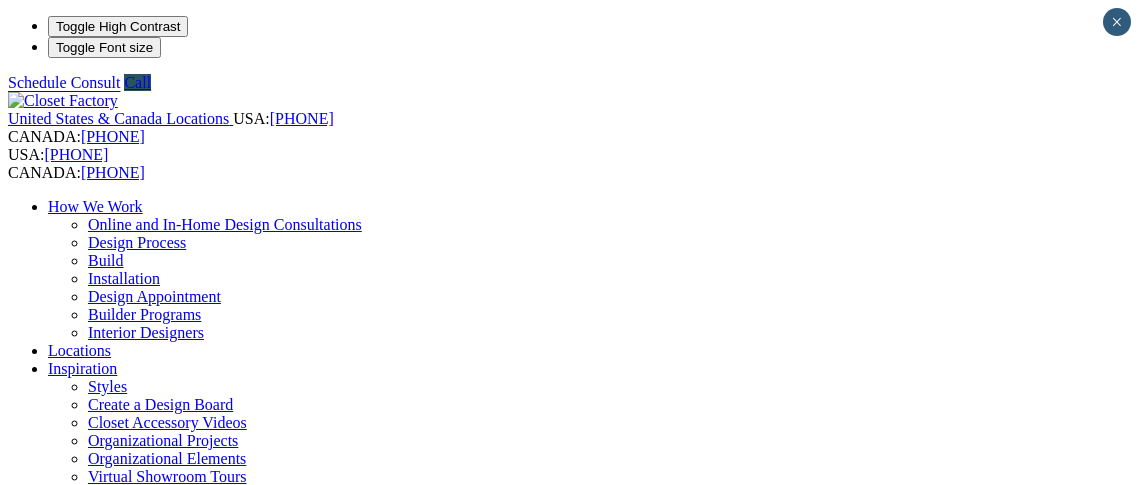 scroll, scrollTop: 0, scrollLeft: 0, axis: both 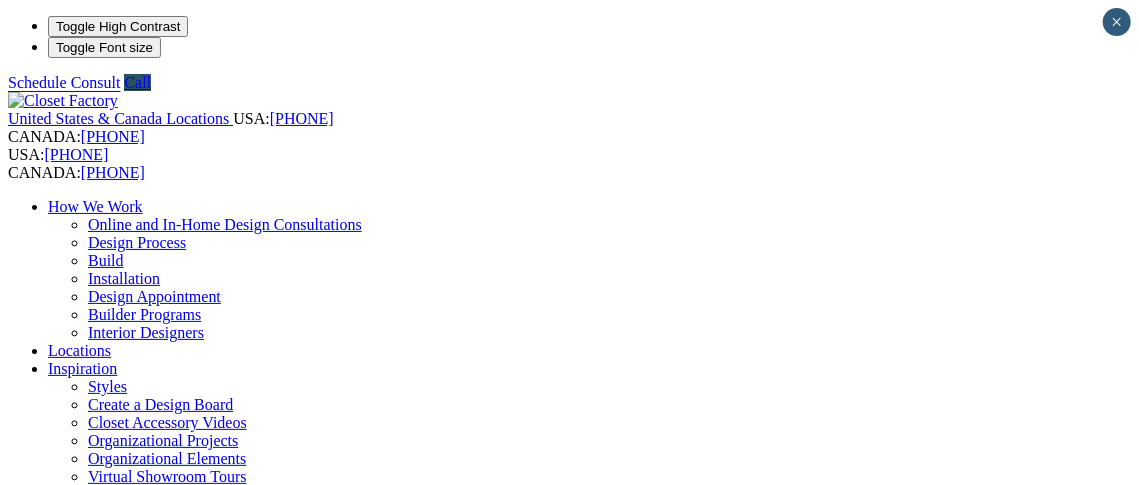 click at bounding box center [79, 1494] 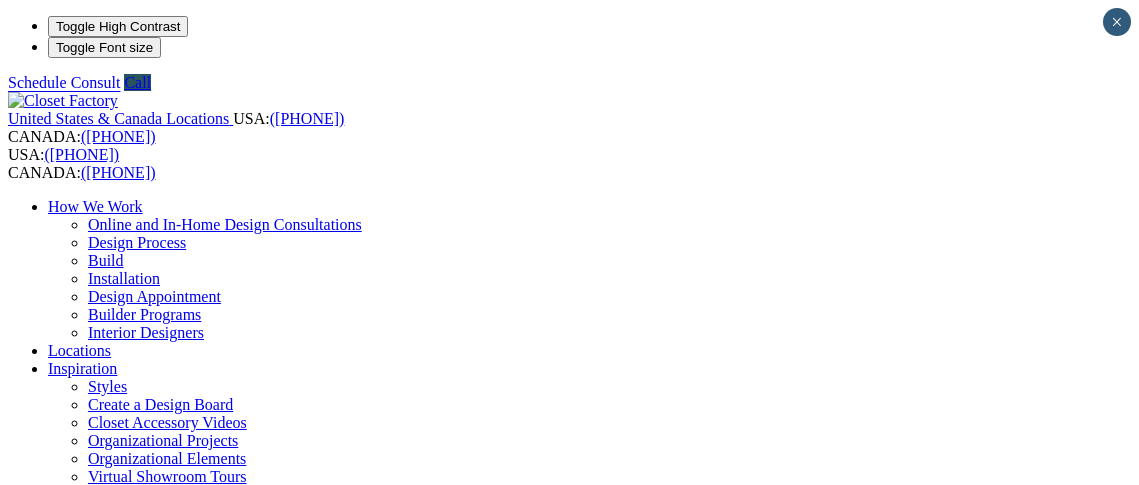 scroll, scrollTop: 0, scrollLeft: 0, axis: both 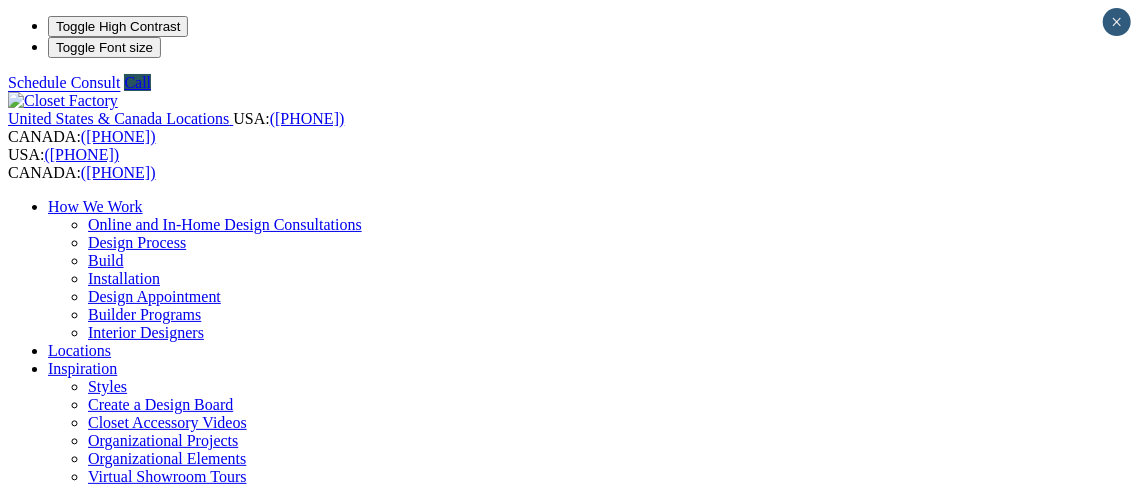 select on "**" 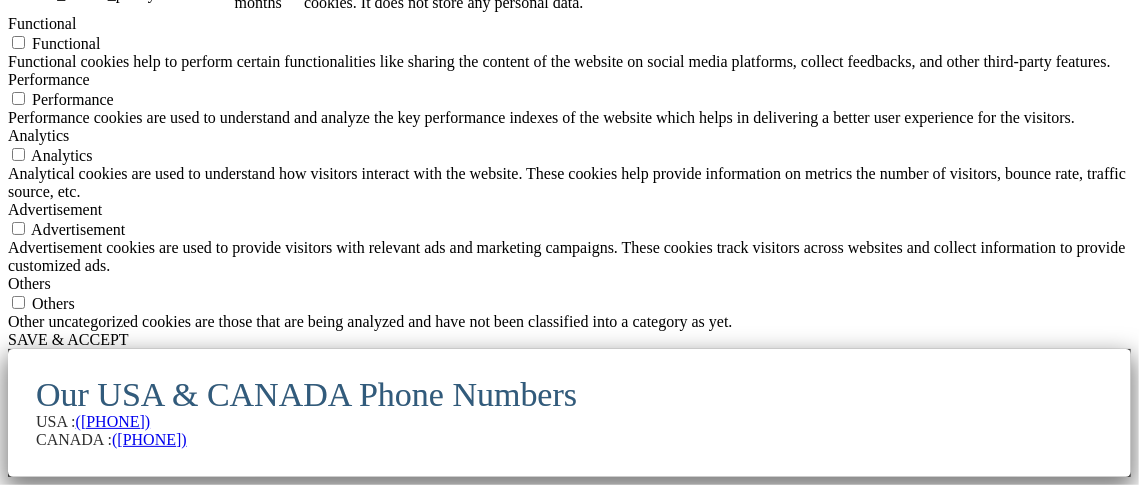 scroll, scrollTop: 22798, scrollLeft: 0, axis: vertical 